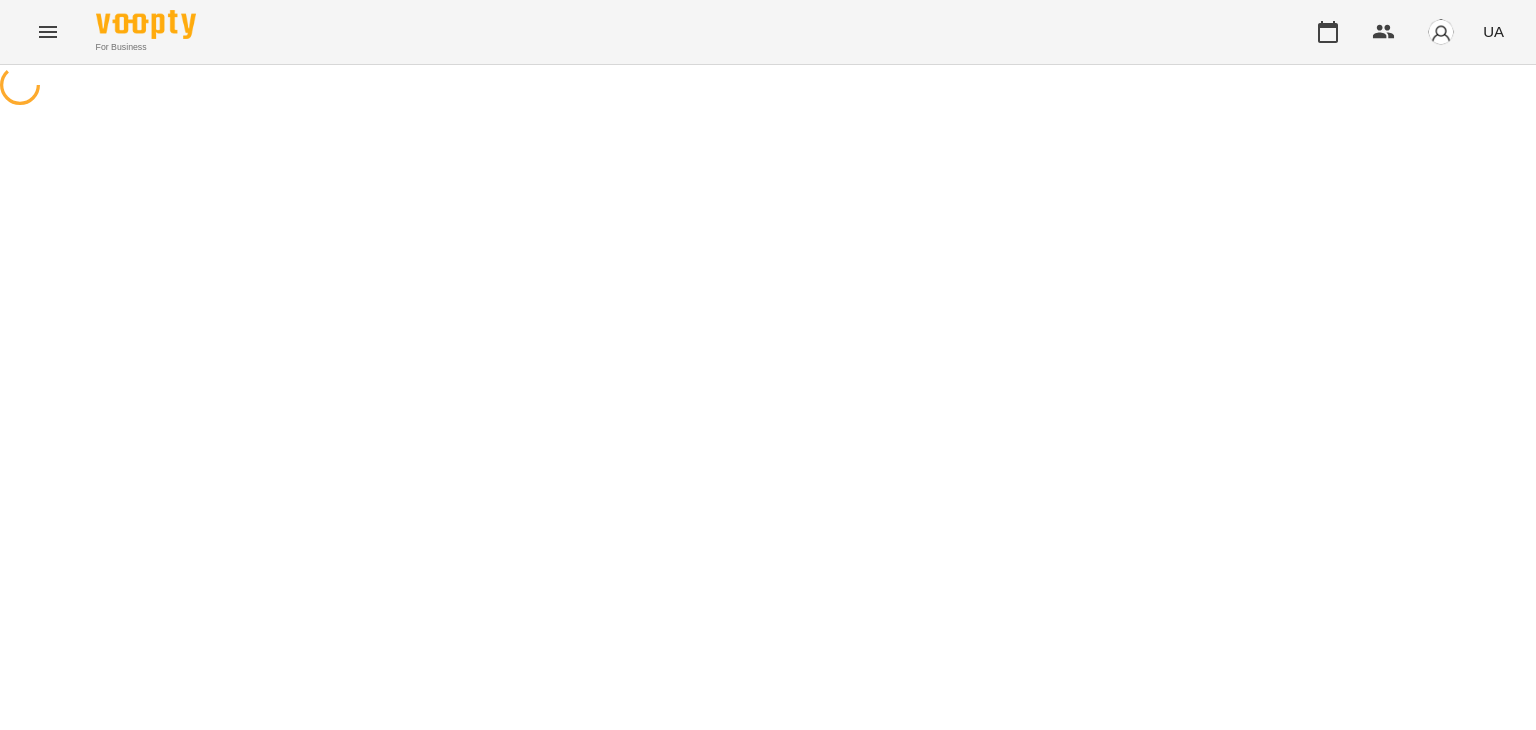 scroll, scrollTop: 0, scrollLeft: 0, axis: both 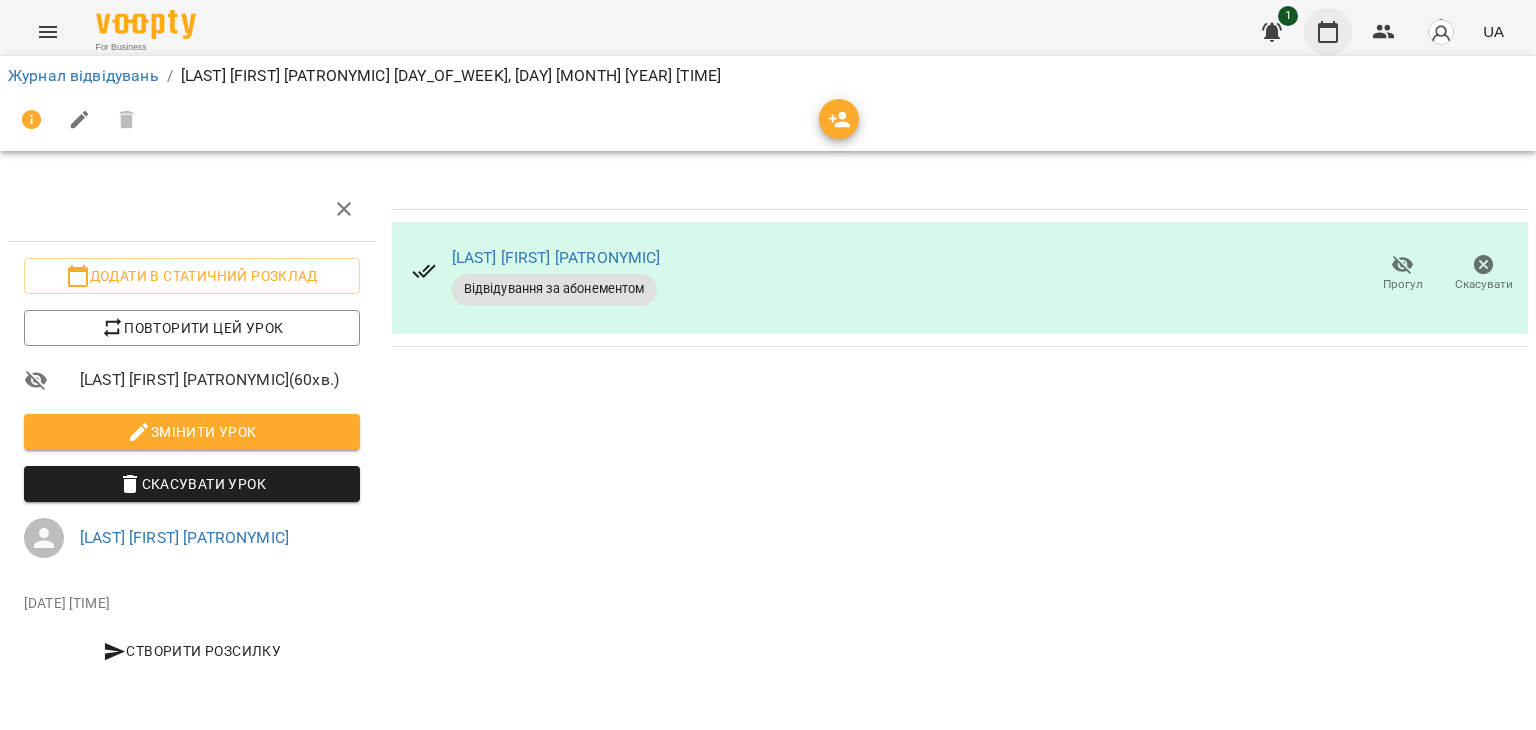 click 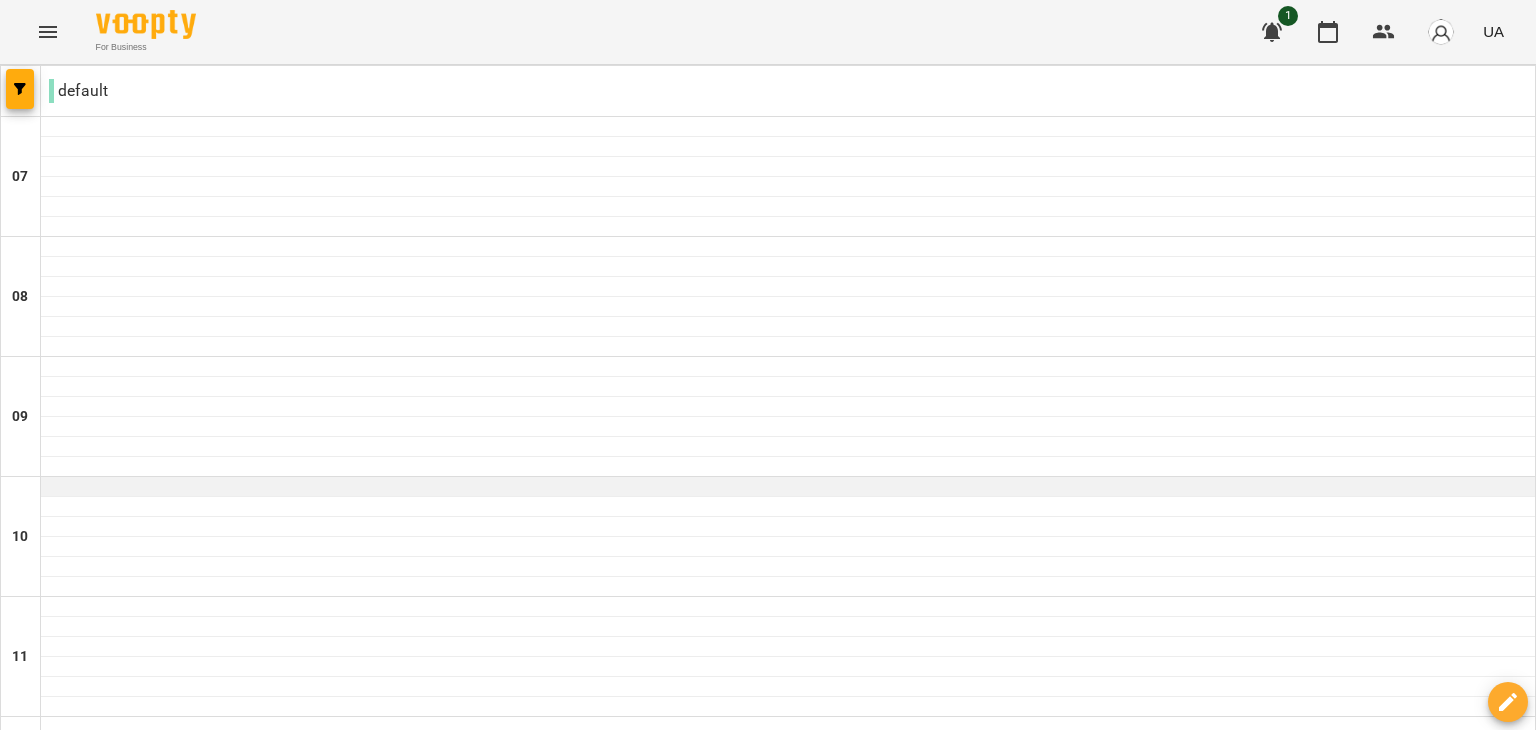 click at bounding box center [788, 487] 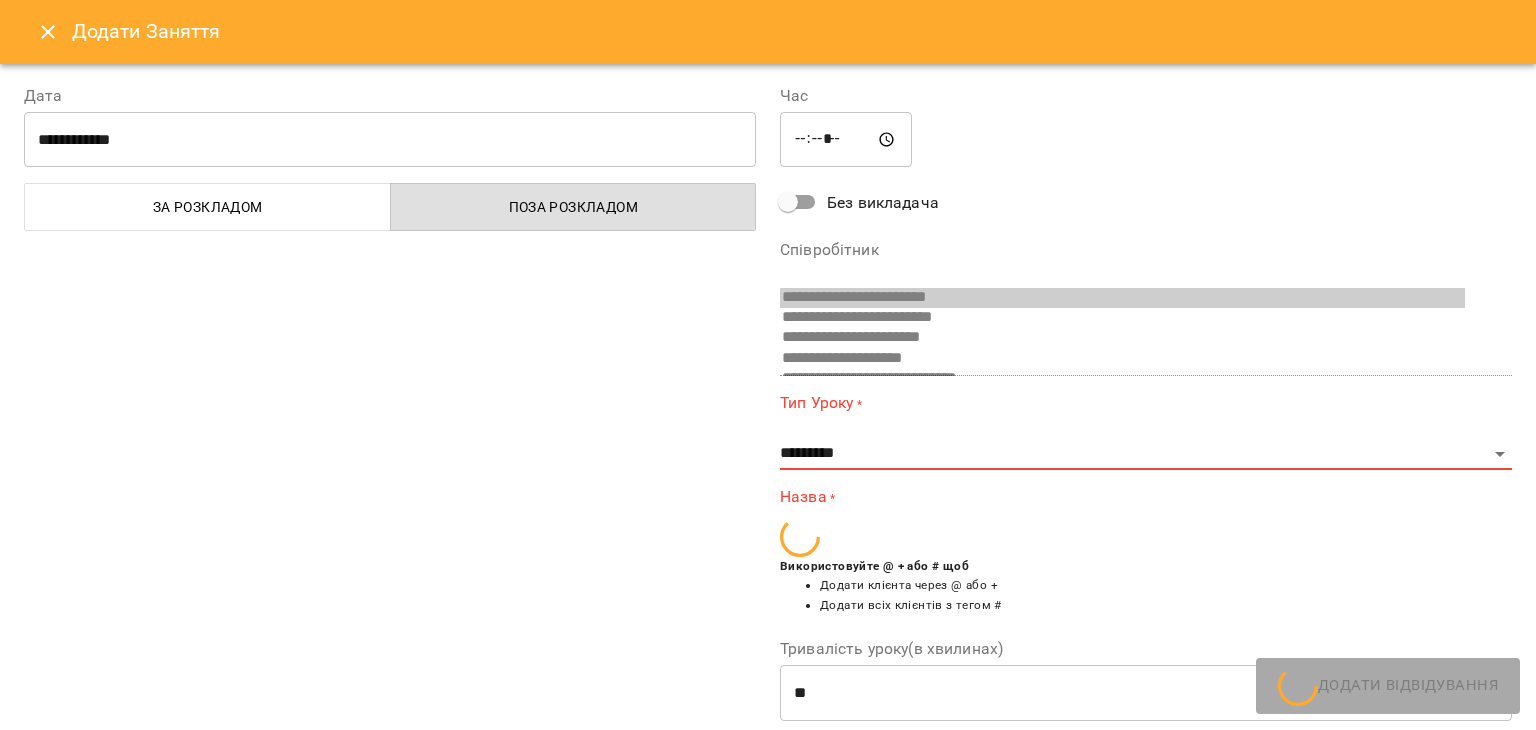 scroll, scrollTop: 154, scrollLeft: 0, axis: vertical 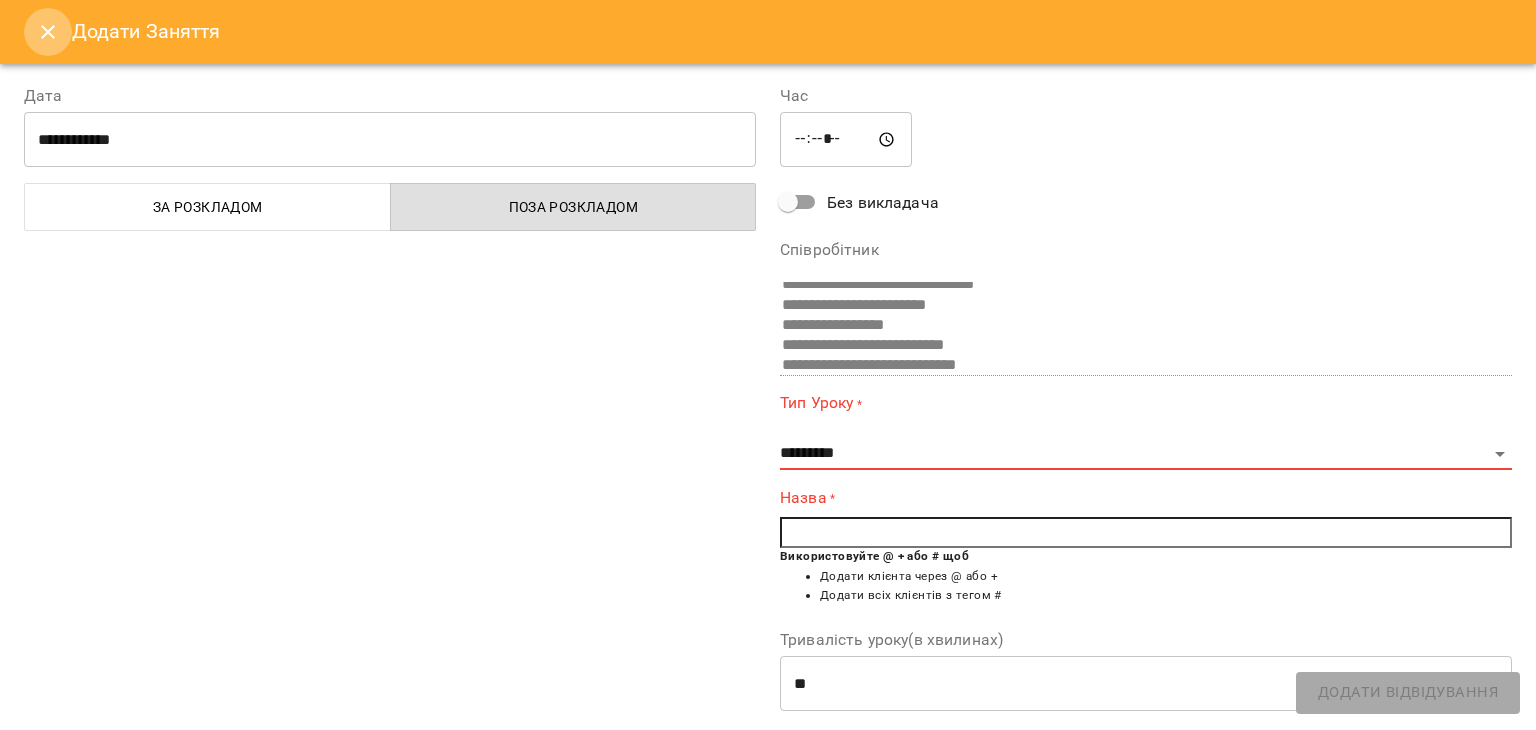 click at bounding box center (48, 32) 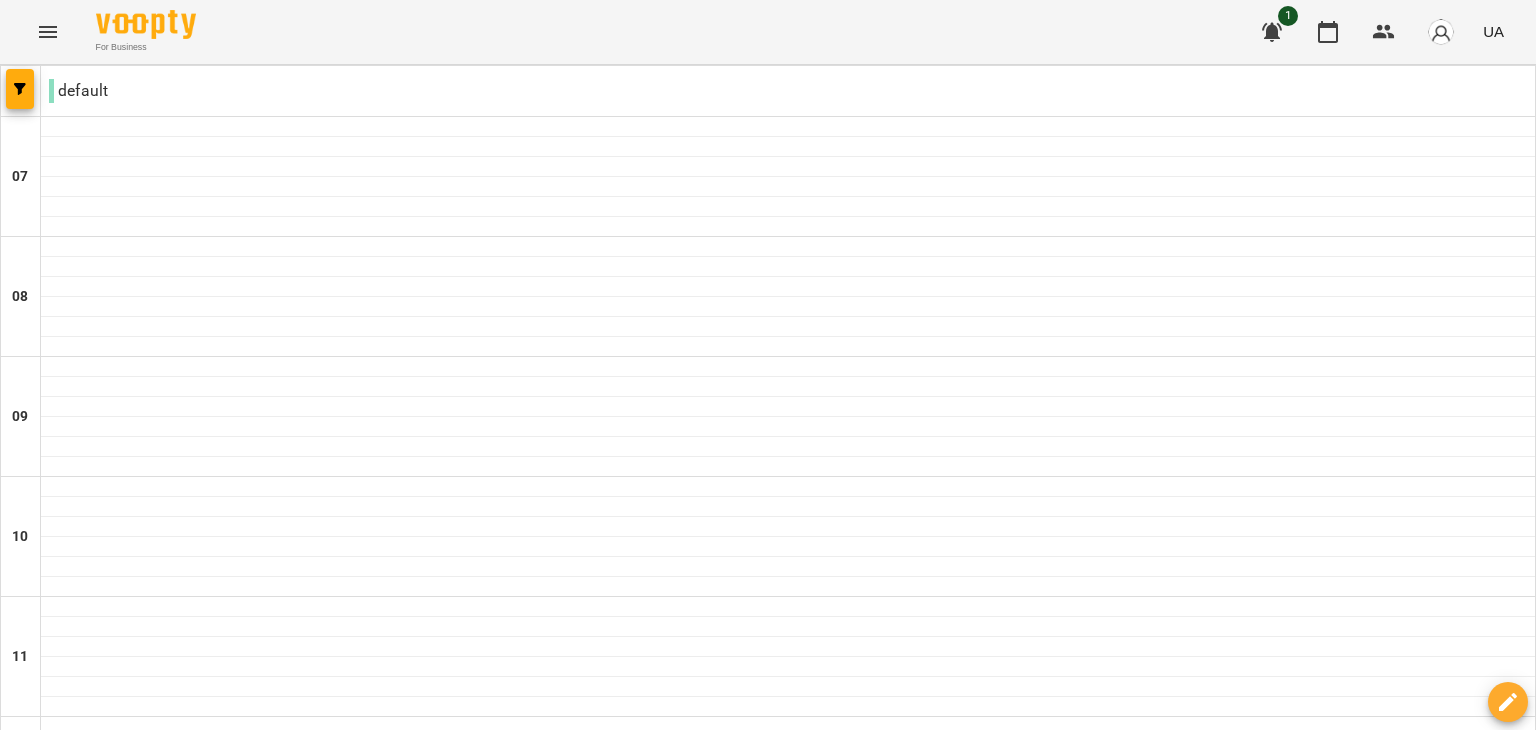 click on "нд" at bounding box center [1494, 2063] 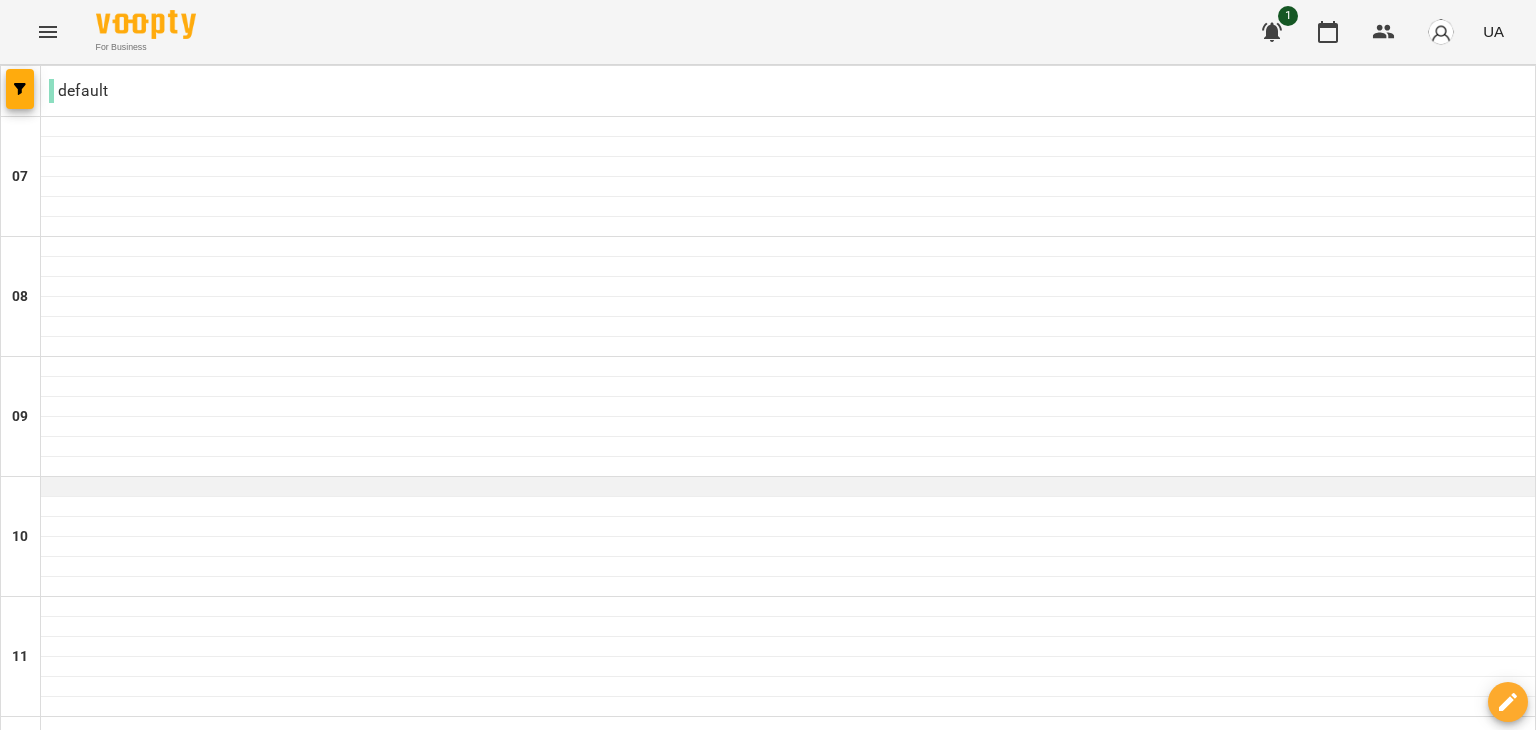 click at bounding box center (788, 487) 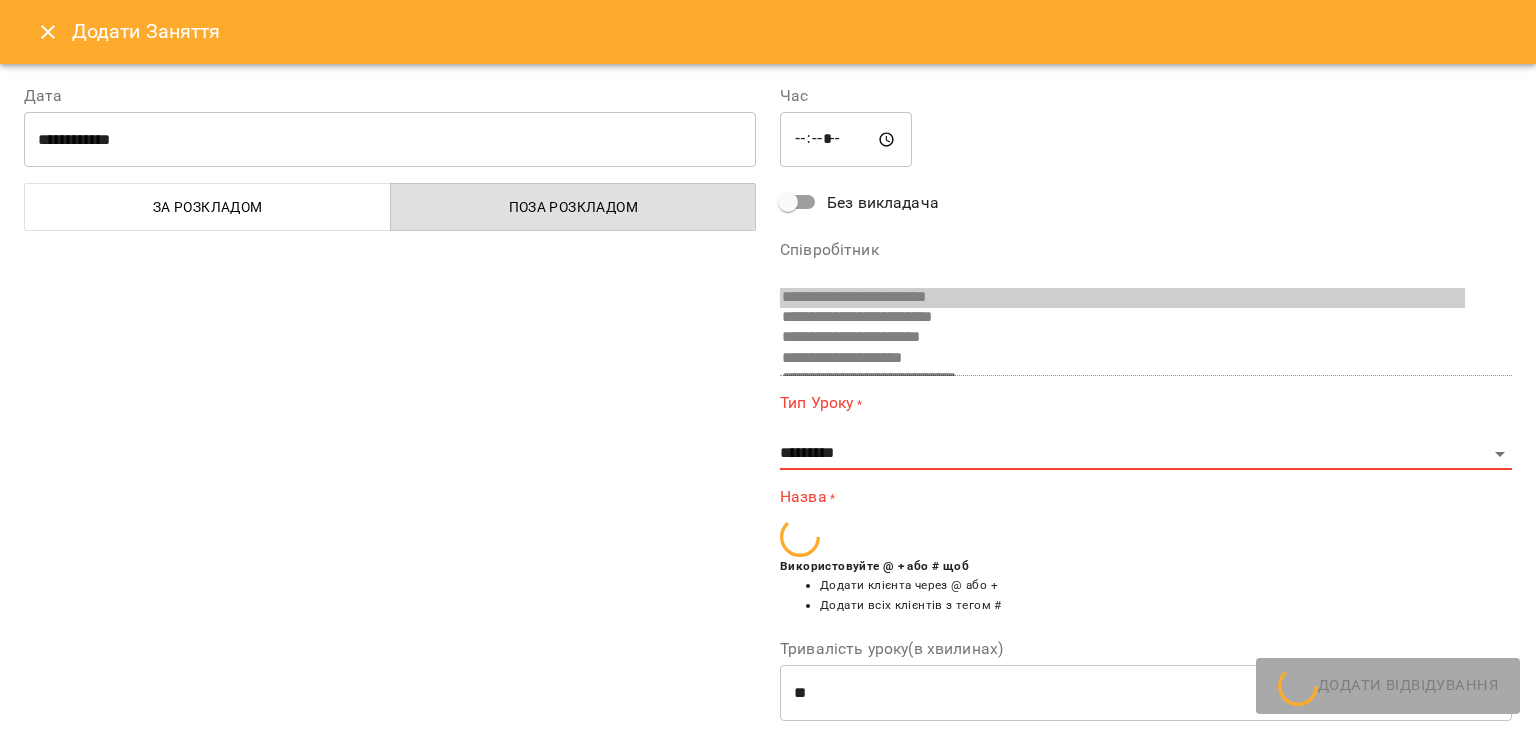 scroll, scrollTop: 154, scrollLeft: 0, axis: vertical 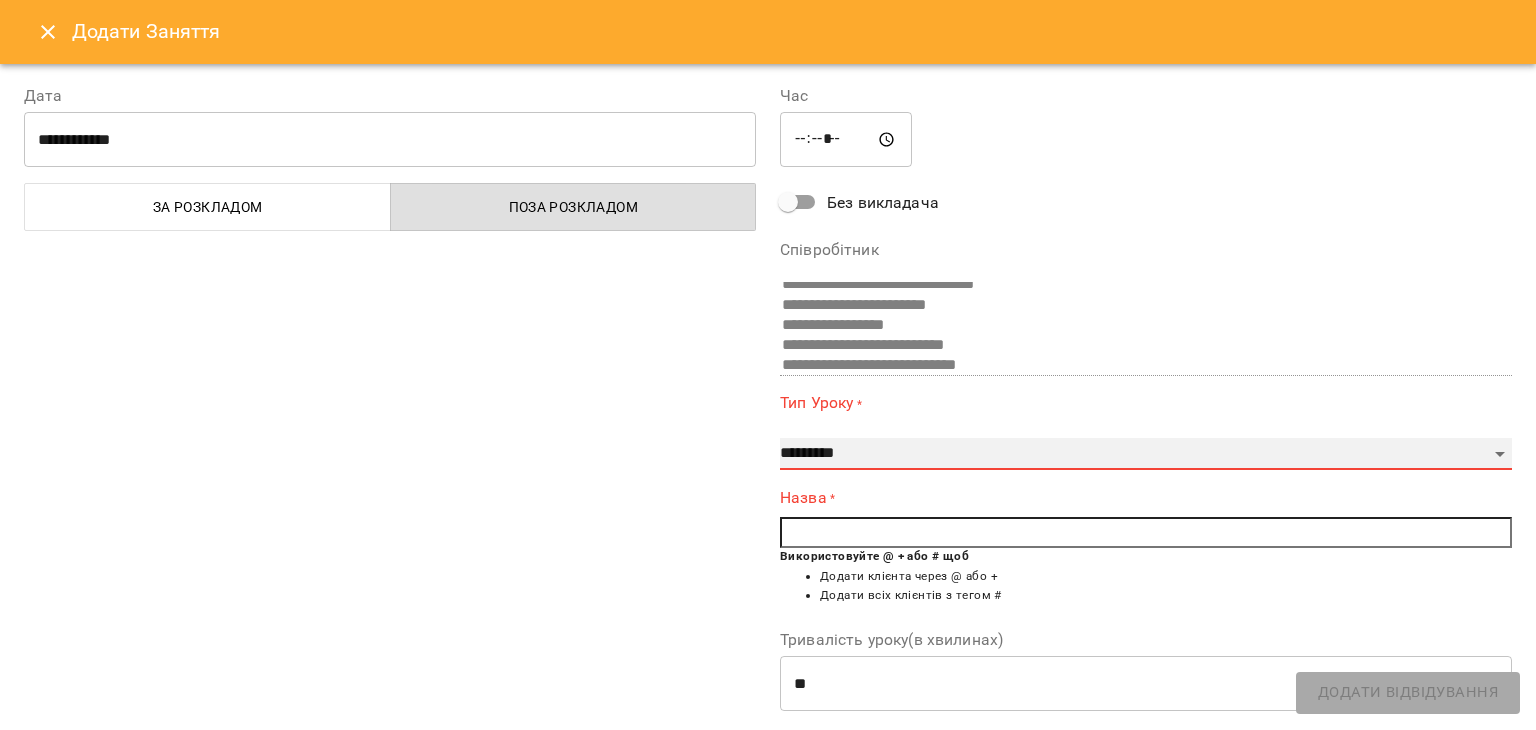 click on "**********" at bounding box center [1146, 454] 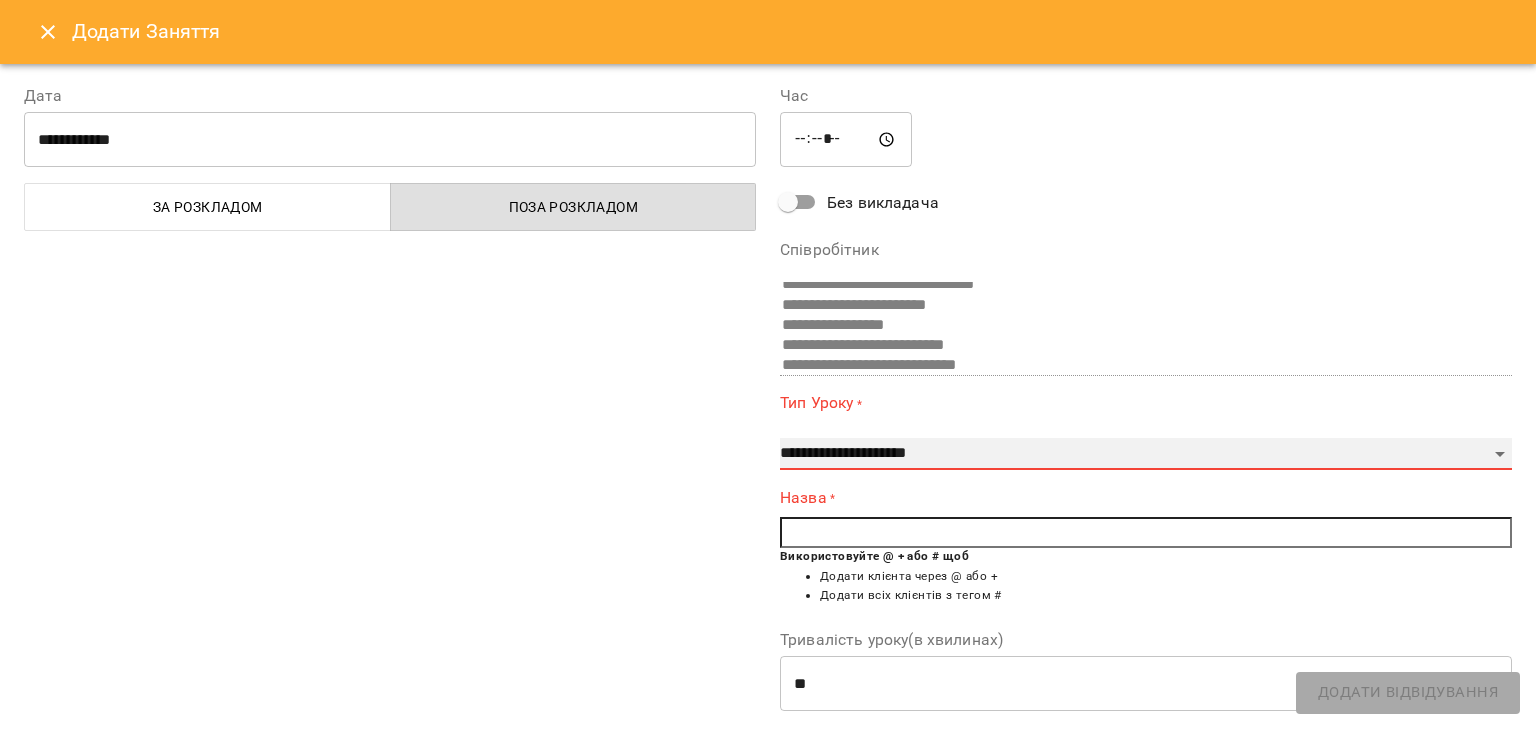 click on "**********" at bounding box center (1146, 454) 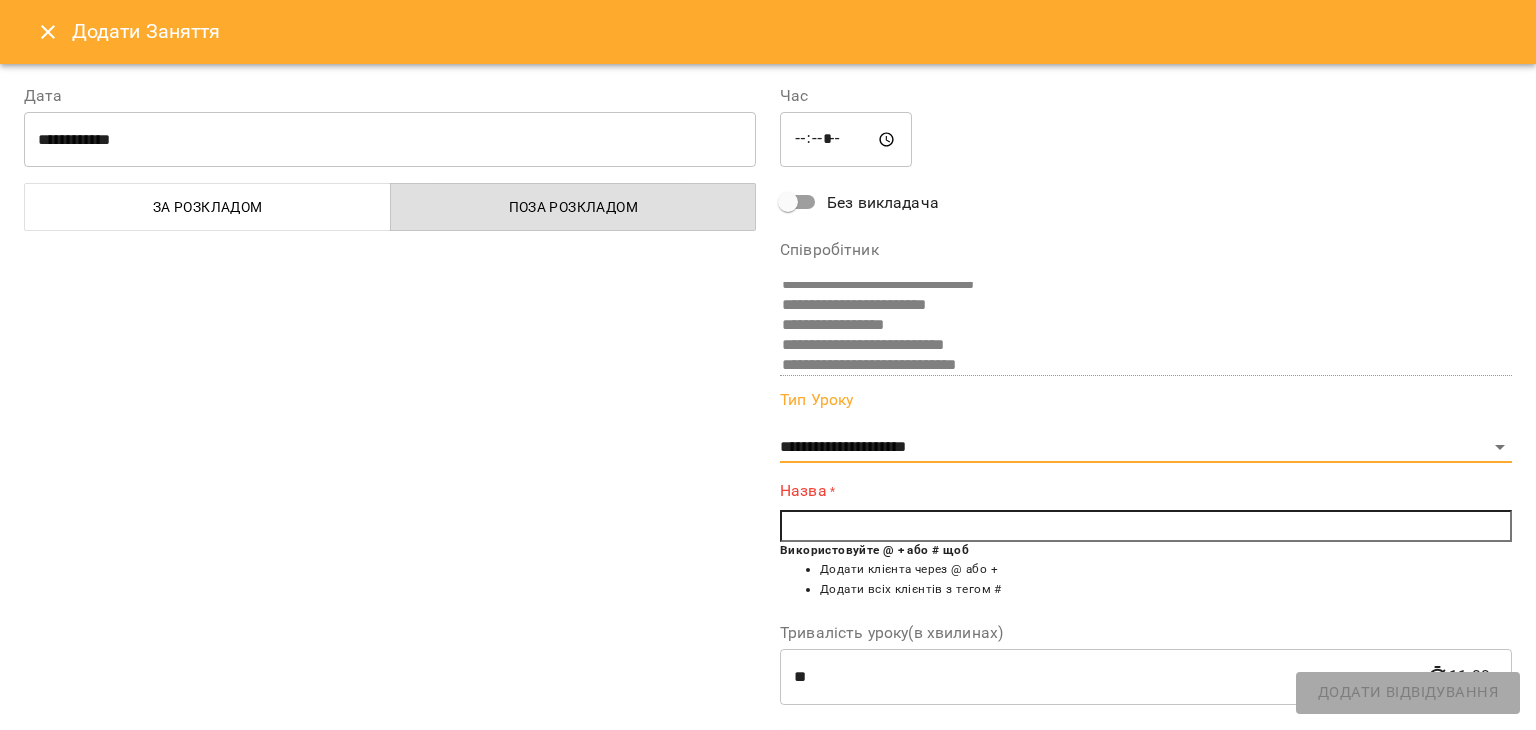 click at bounding box center [1146, 526] 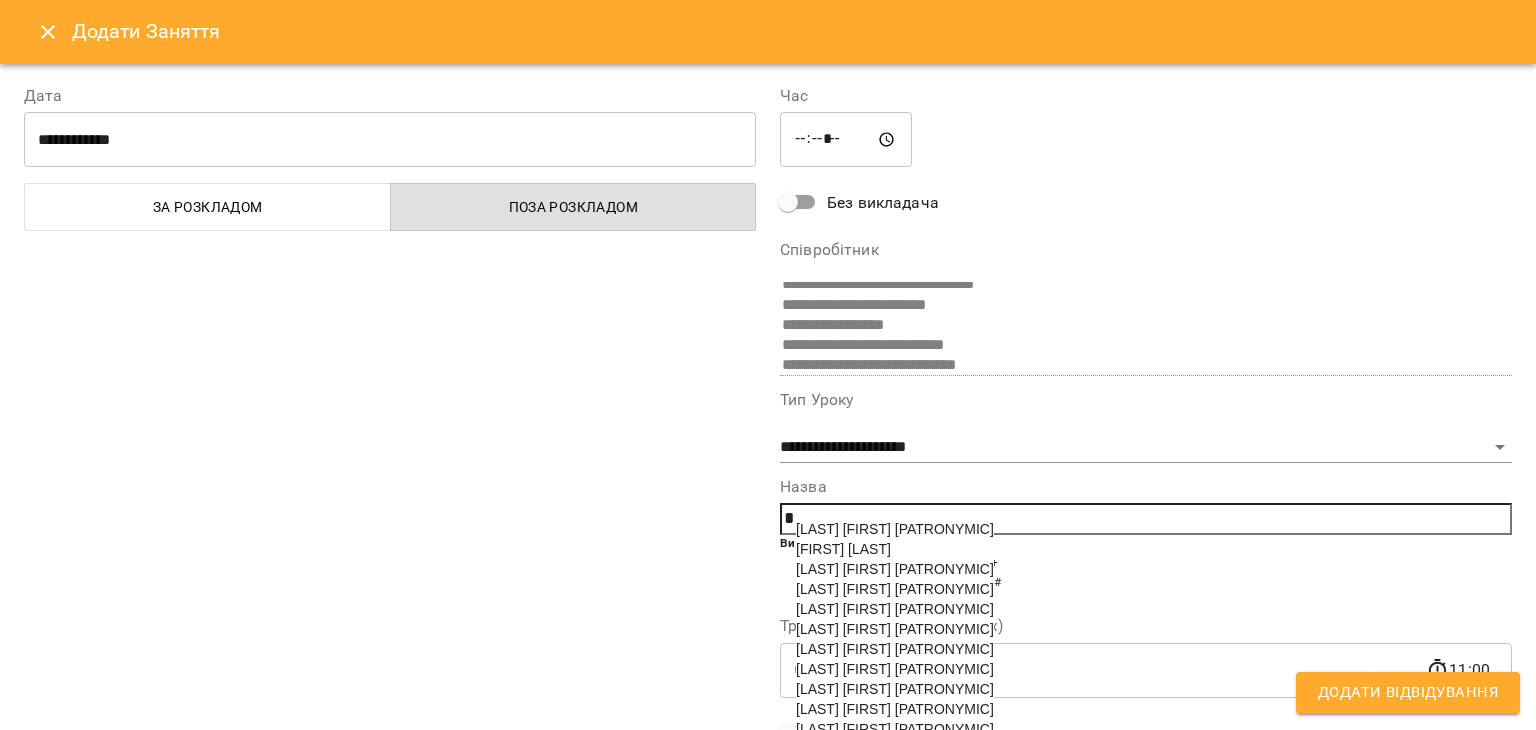 click on "[LAST] [FIRST] [PATRONYMIC]" at bounding box center (895, 669) 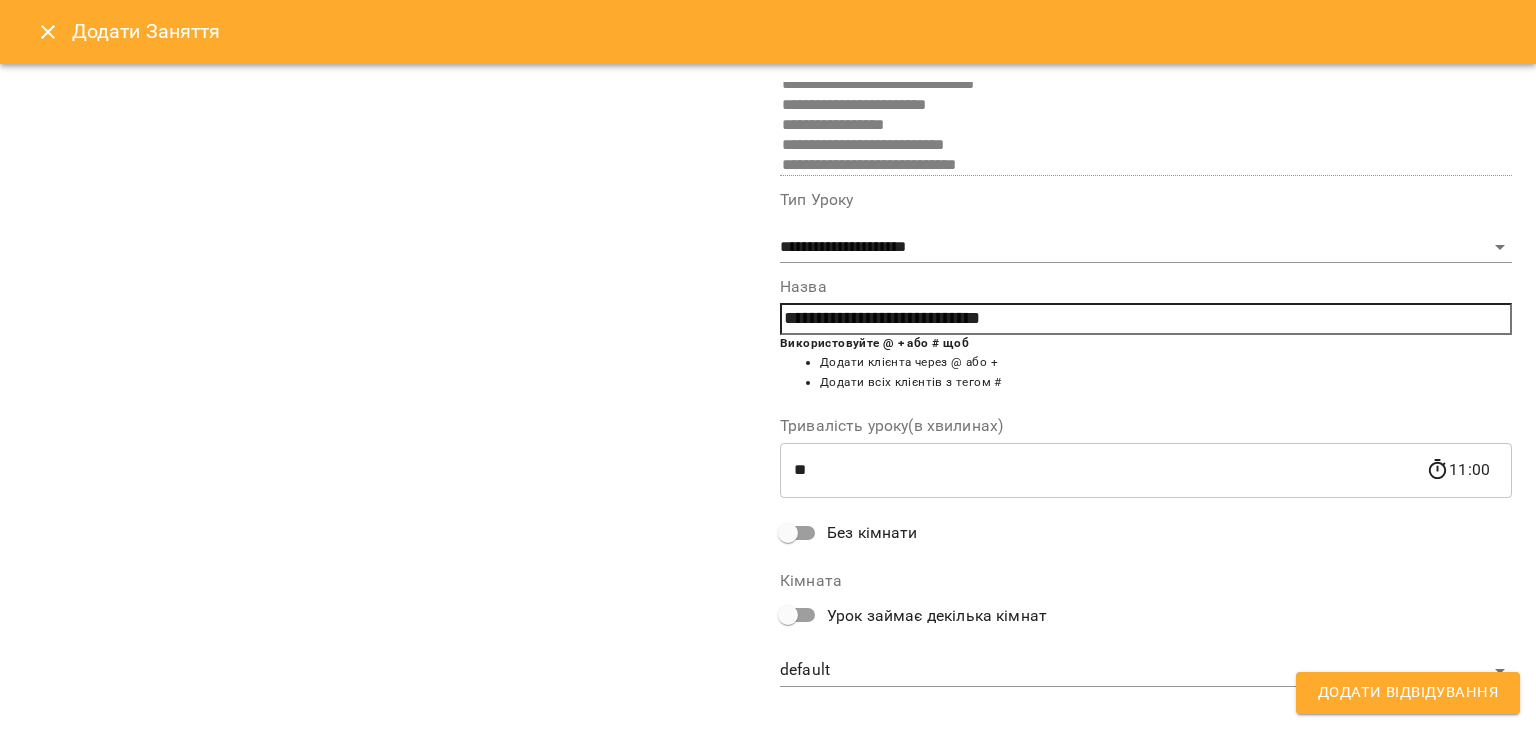 scroll, scrollTop: 79, scrollLeft: 0, axis: vertical 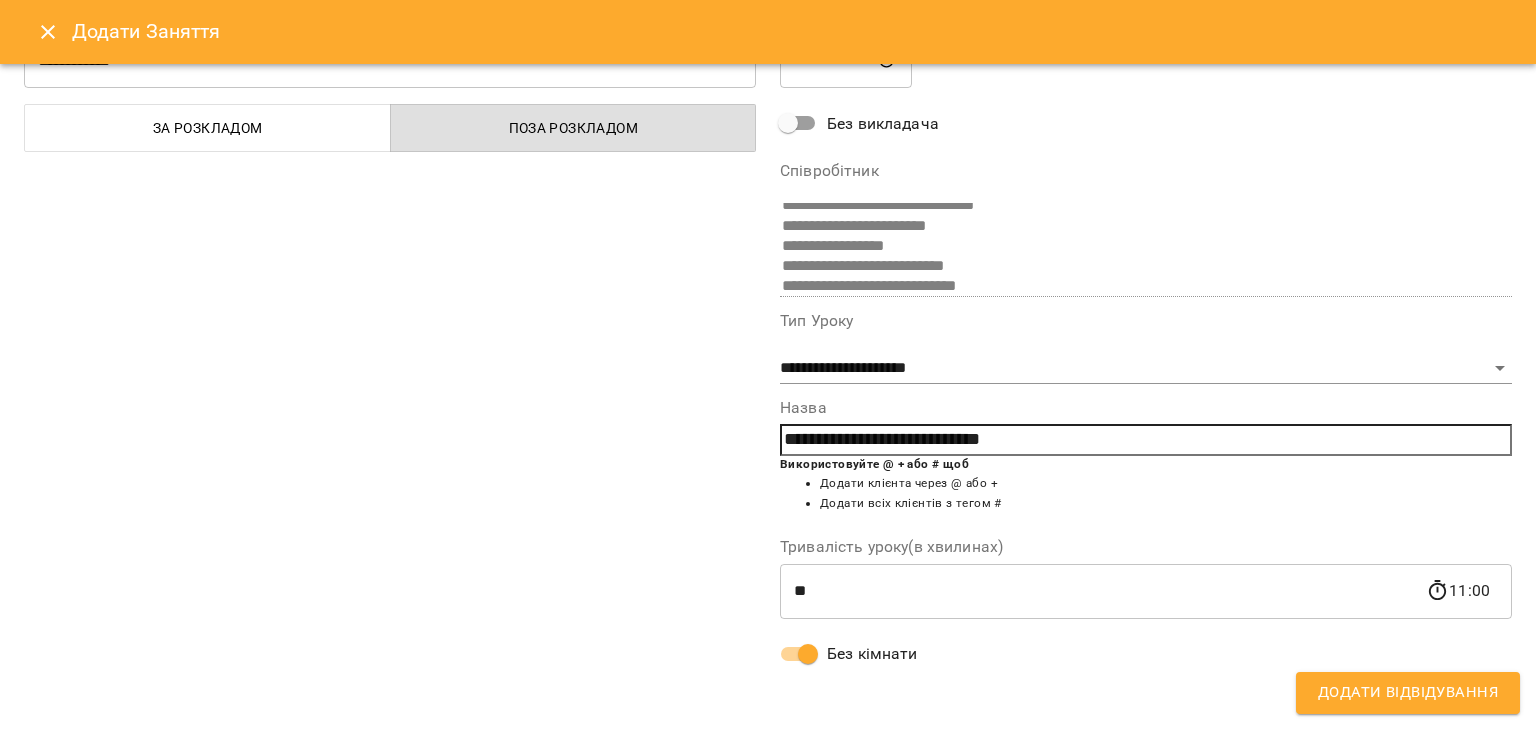 click on "**********" at bounding box center [1146, 335] 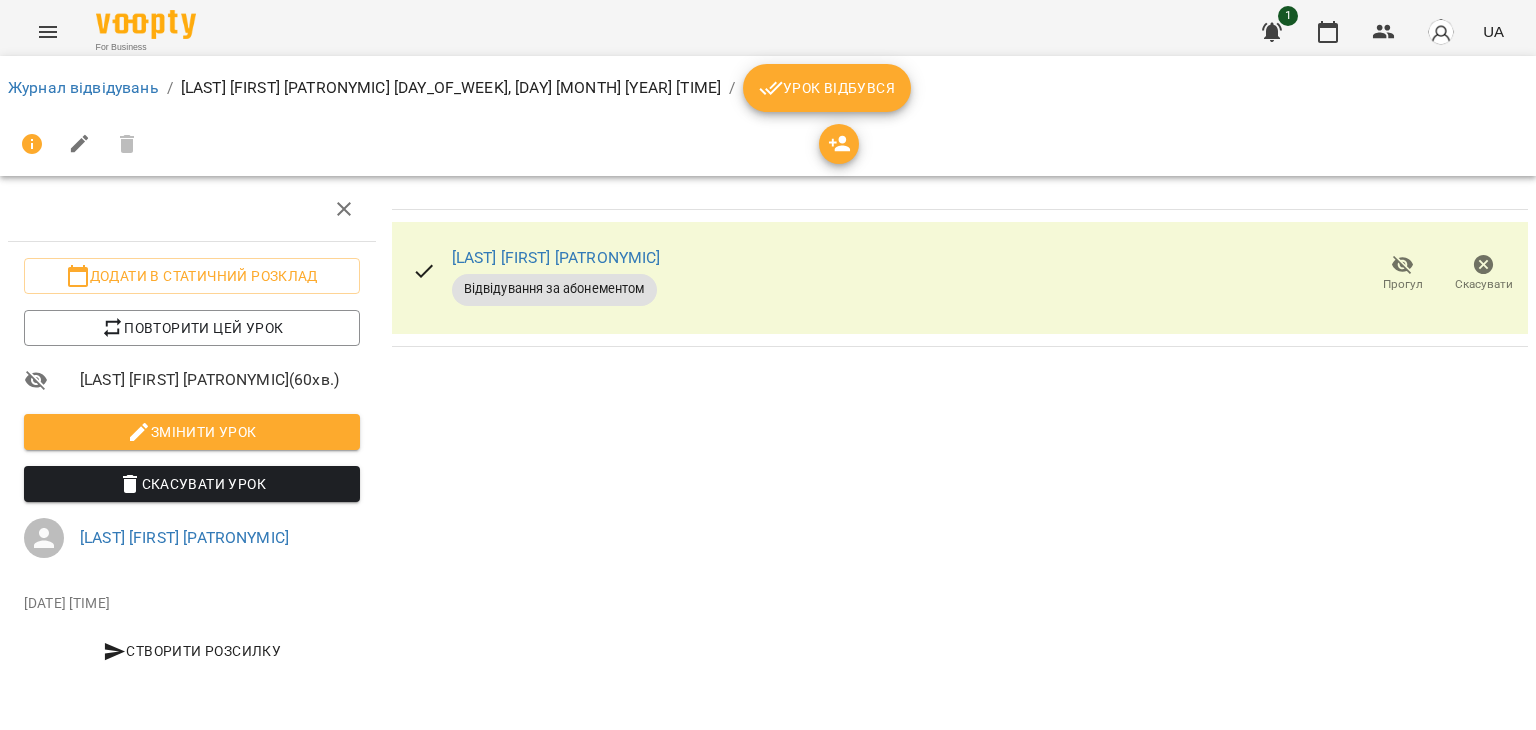 click on "Урок відбувся" at bounding box center (827, 88) 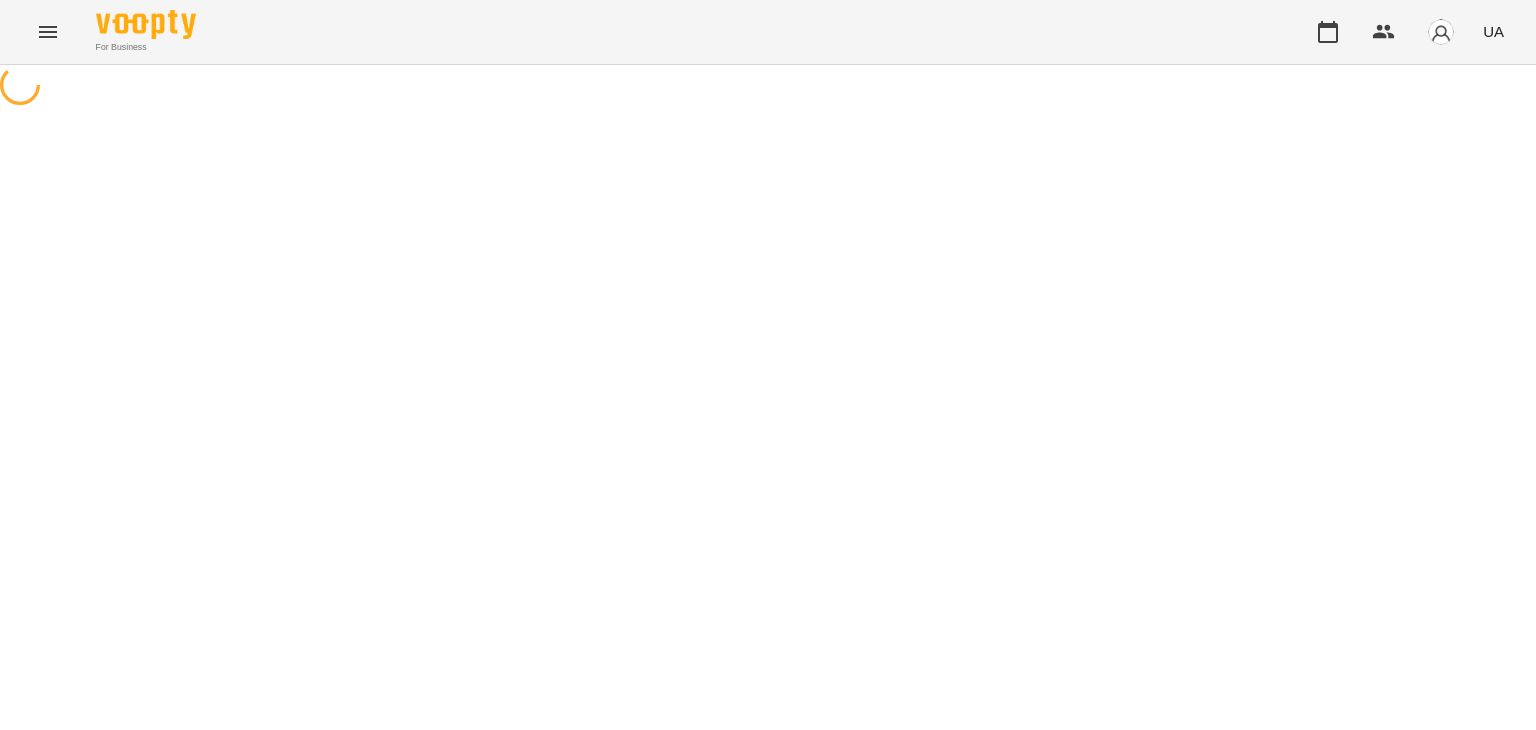 scroll, scrollTop: 0, scrollLeft: 0, axis: both 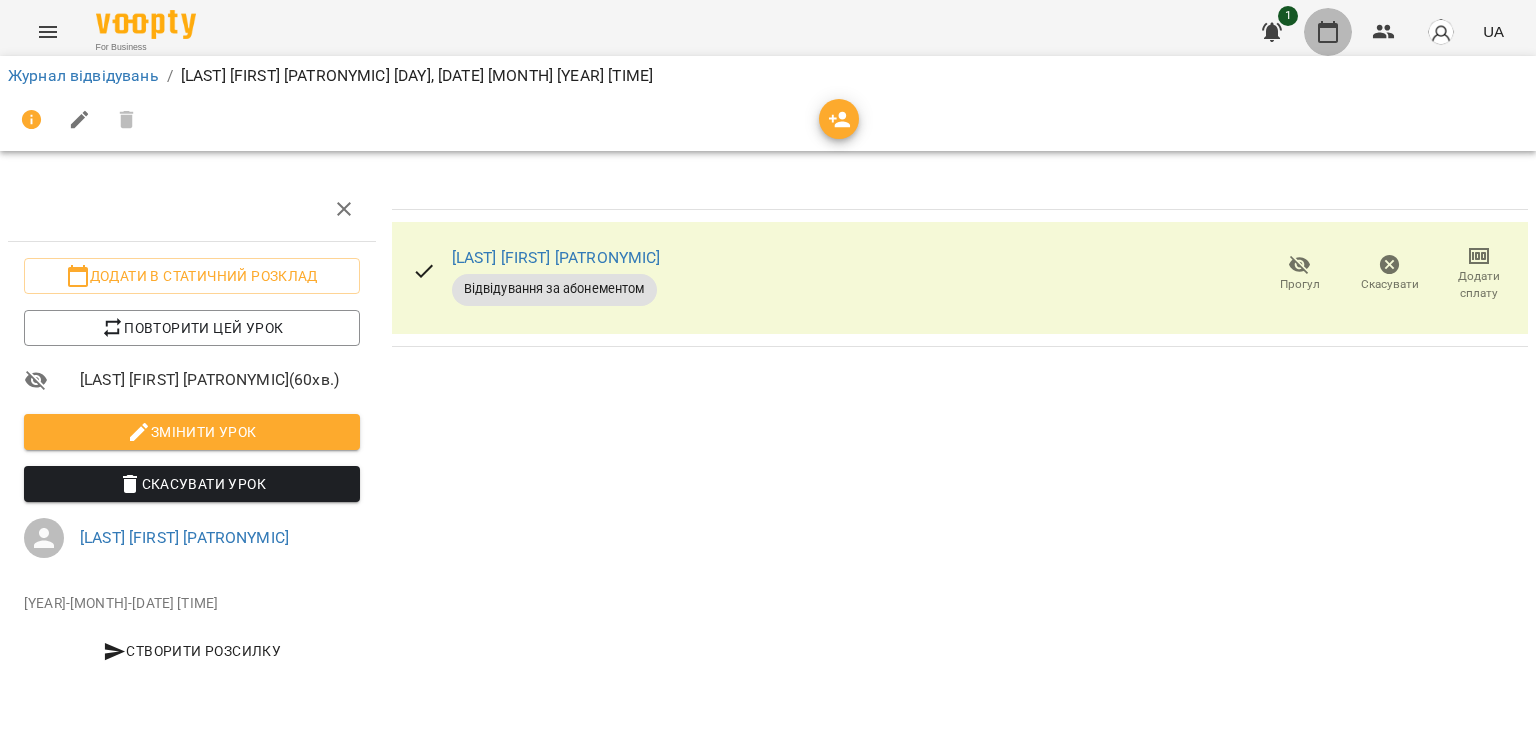 click 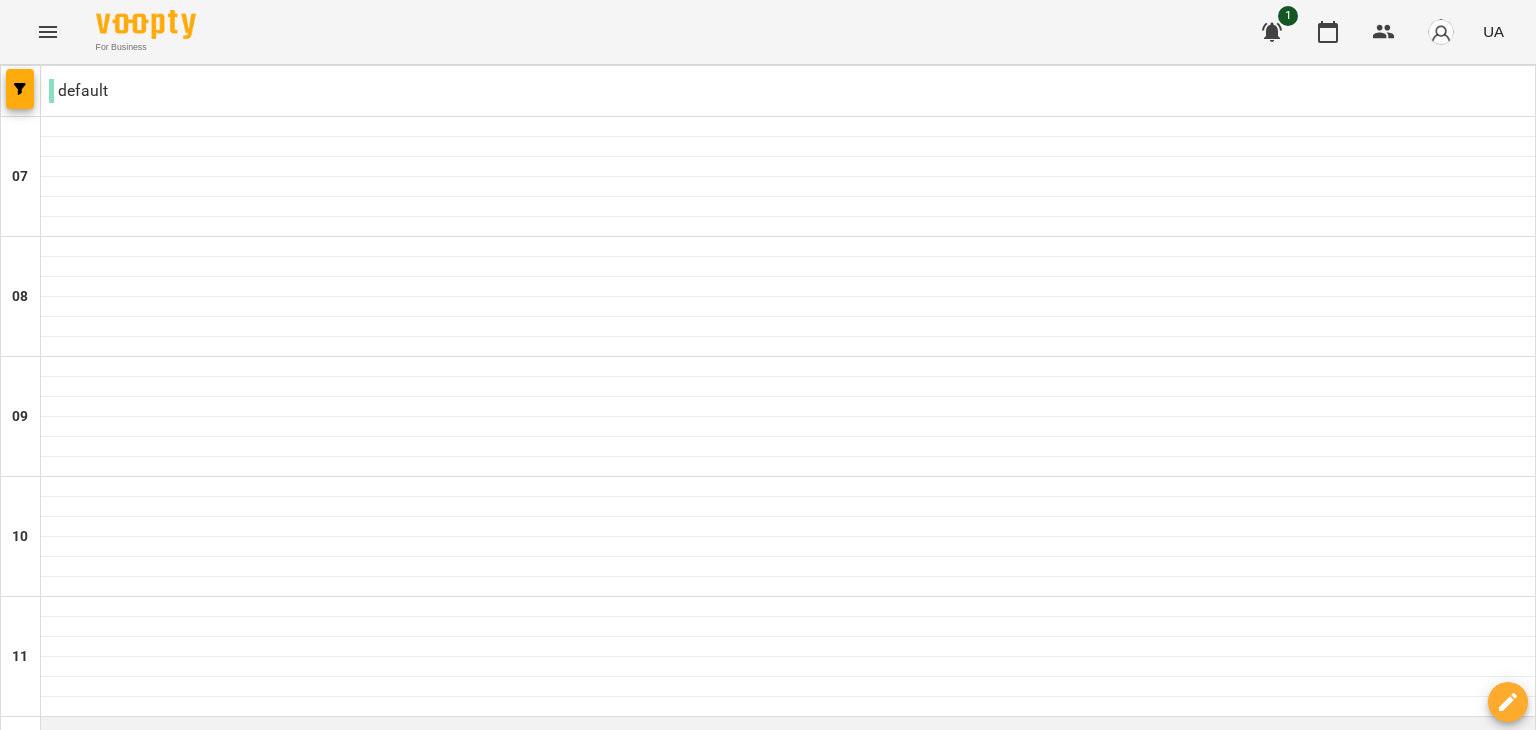 scroll, scrollTop: 400, scrollLeft: 0, axis: vertical 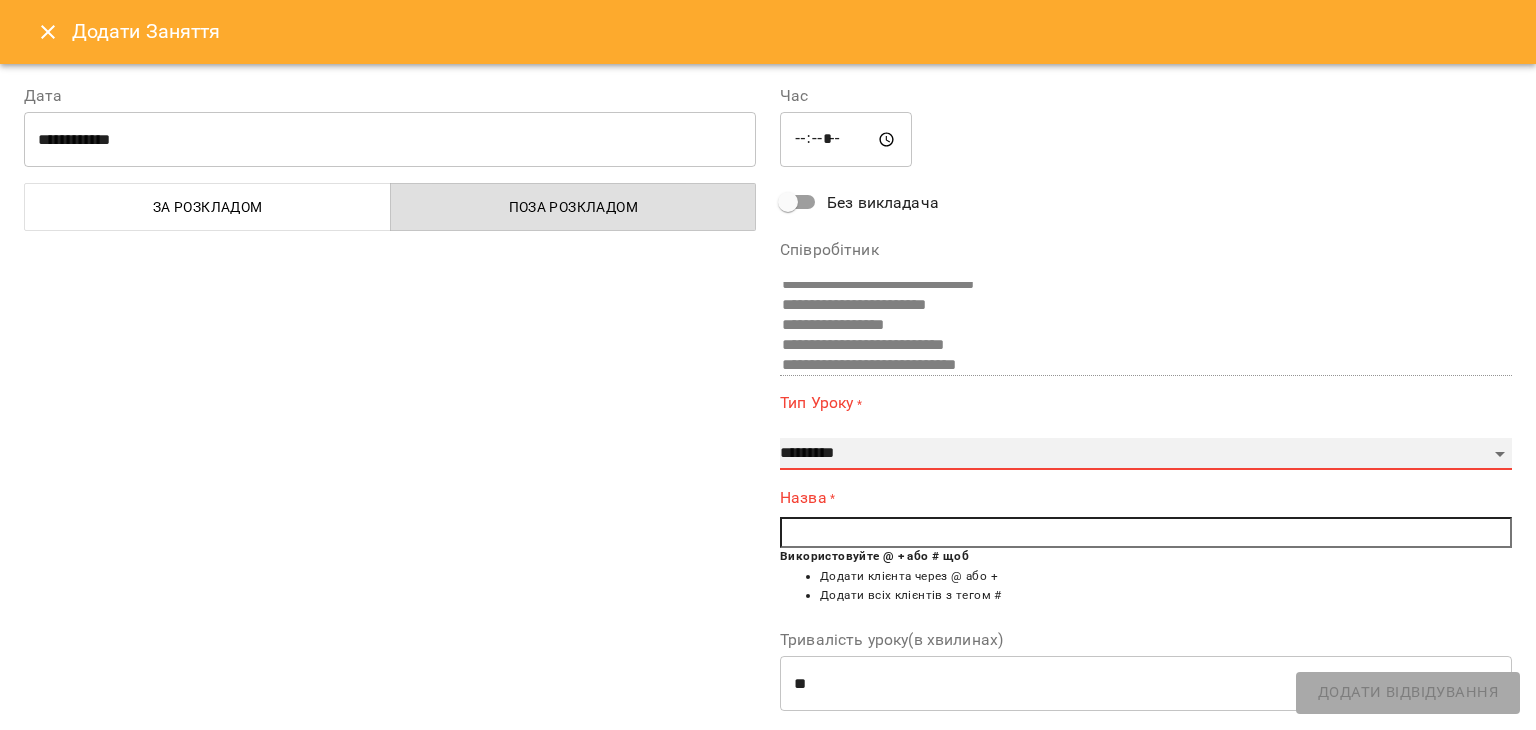 click on "**********" at bounding box center [1146, 454] 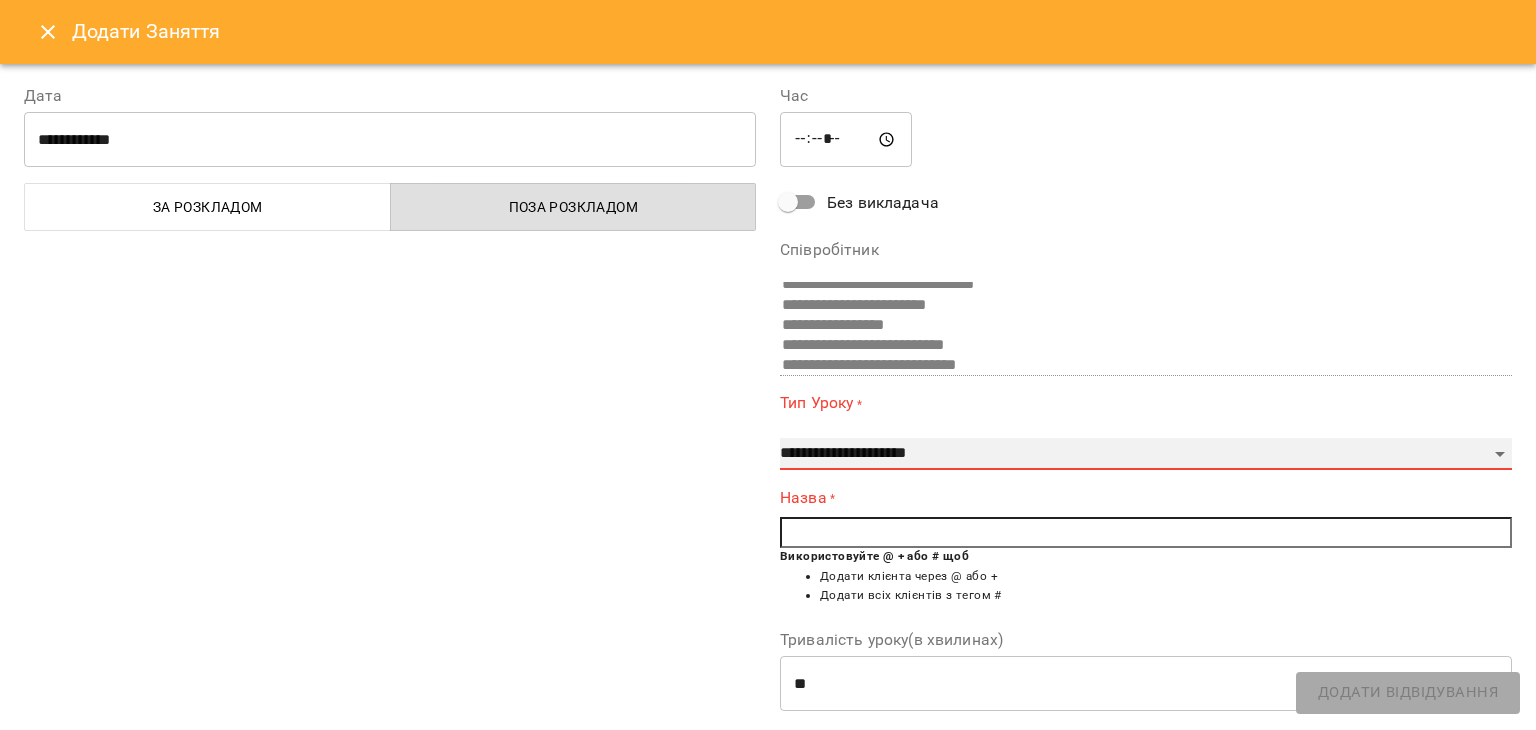 click on "**********" at bounding box center [1146, 454] 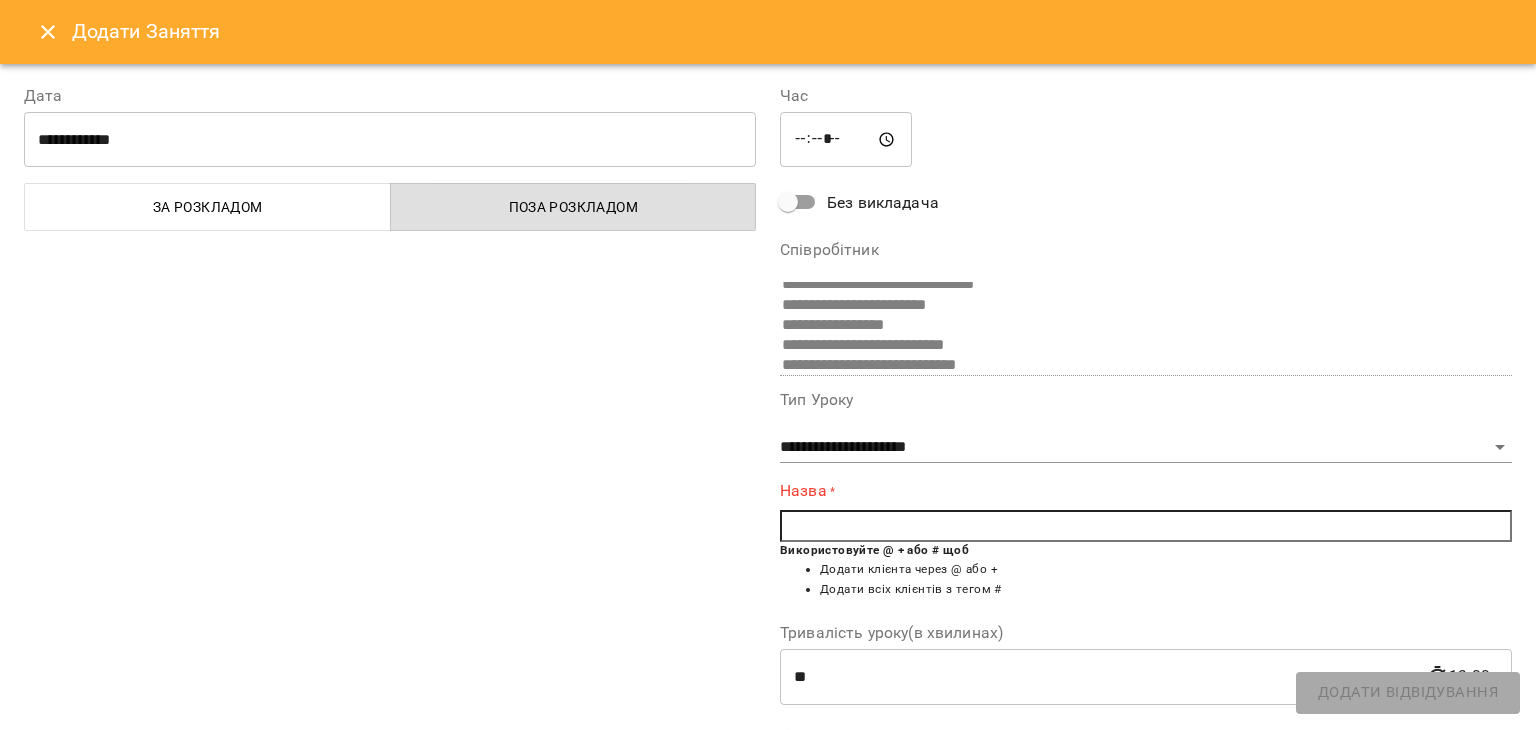 click at bounding box center [1146, 526] 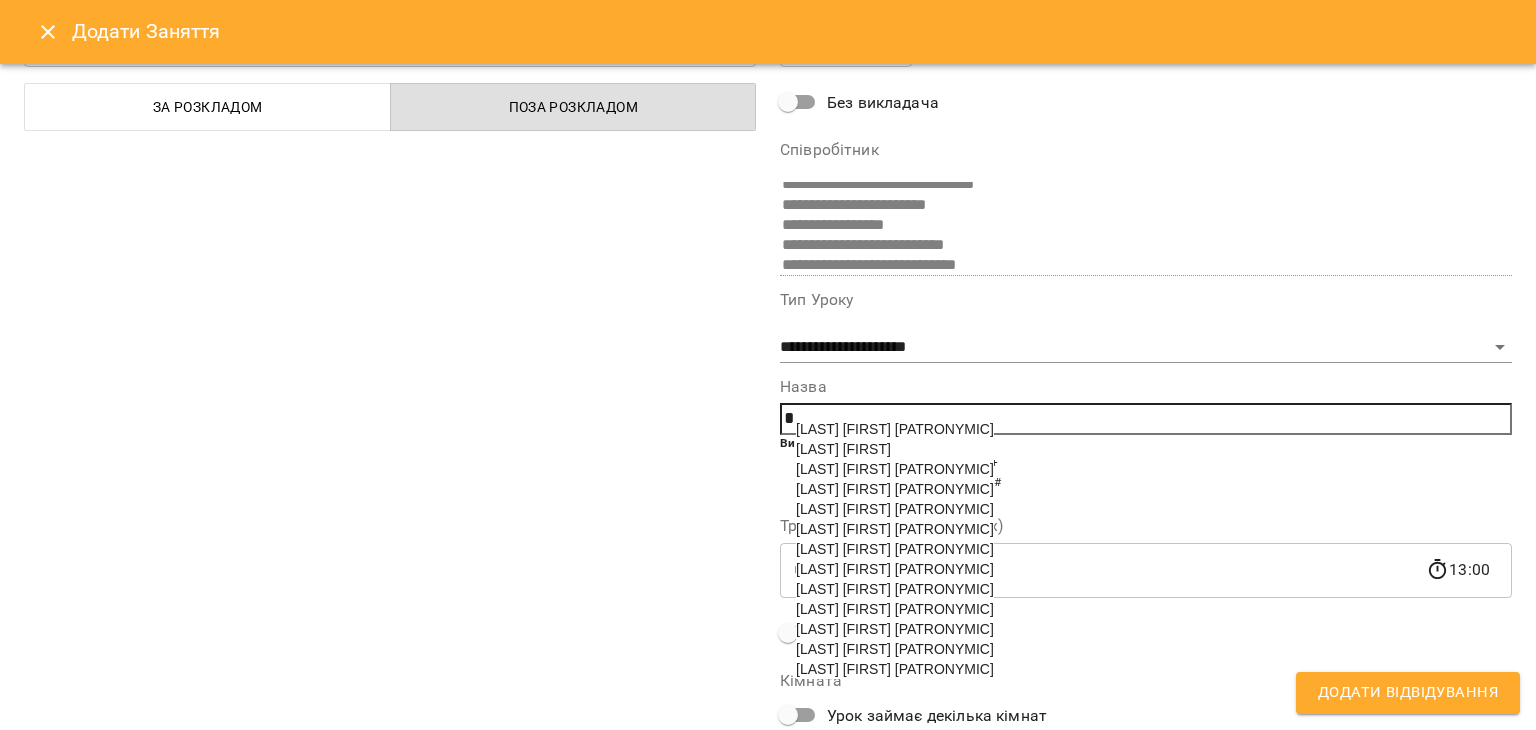 scroll, scrollTop: 200, scrollLeft: 0, axis: vertical 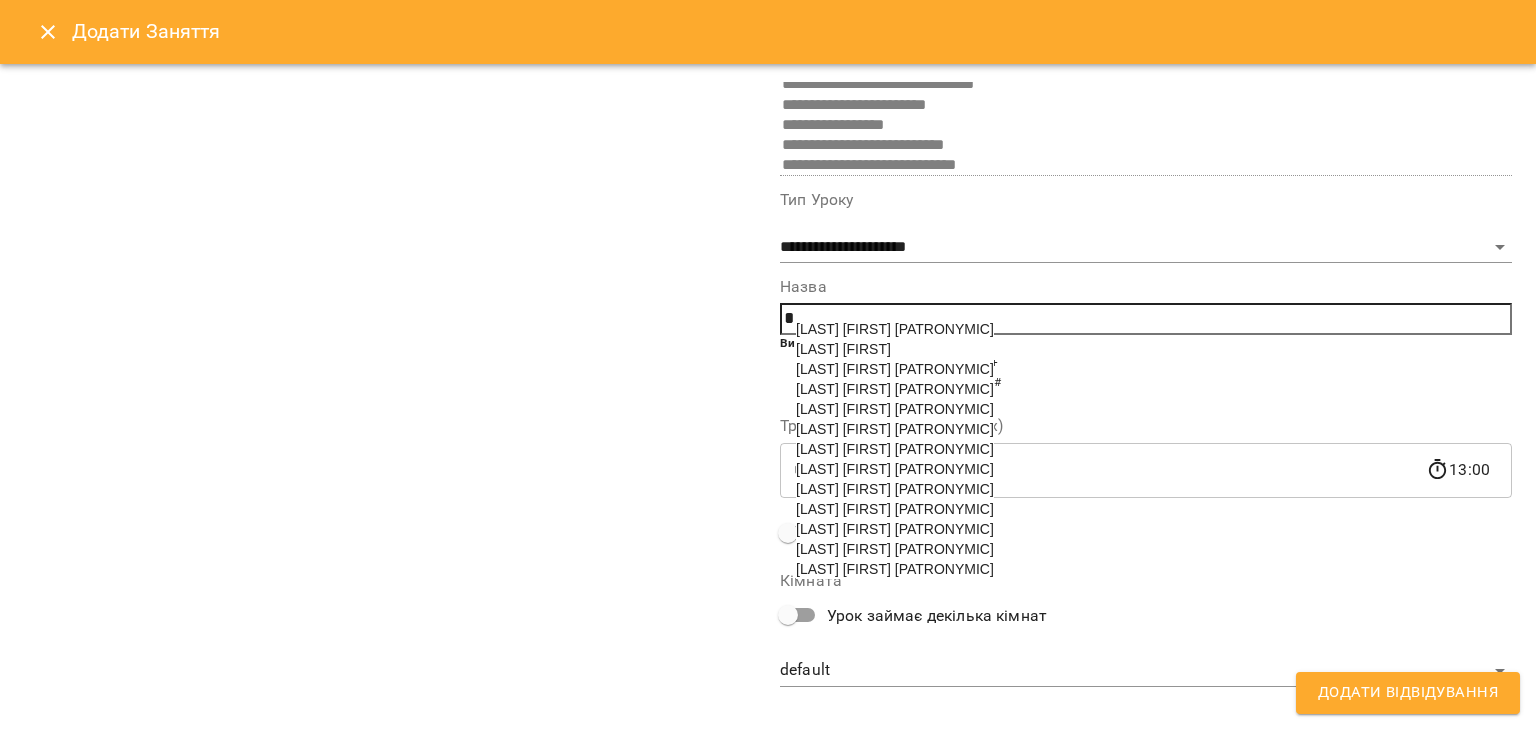 click on "[LAST] [FIRST]" at bounding box center (843, 349) 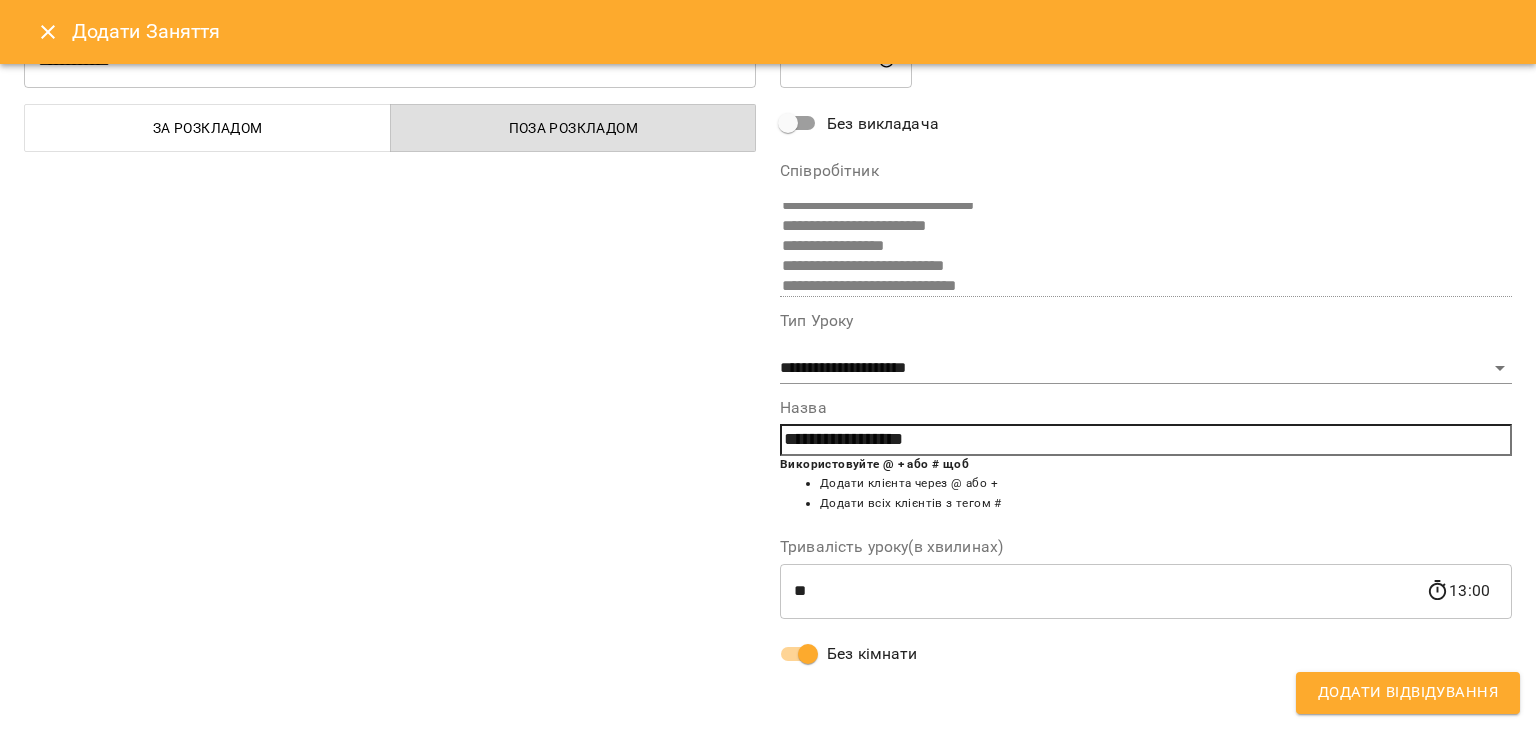 scroll, scrollTop: 79, scrollLeft: 0, axis: vertical 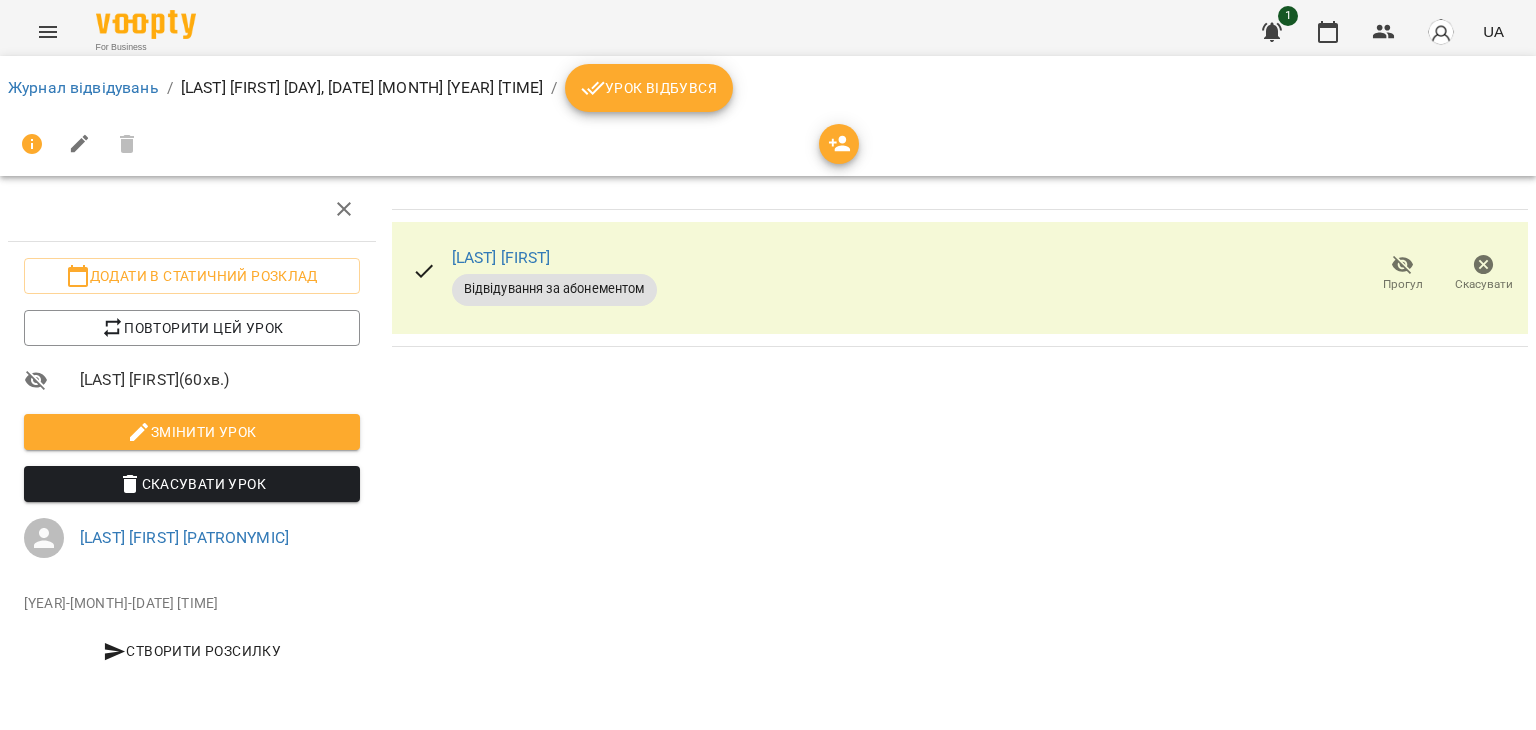 click on "Урок відбувся" at bounding box center (649, 88) 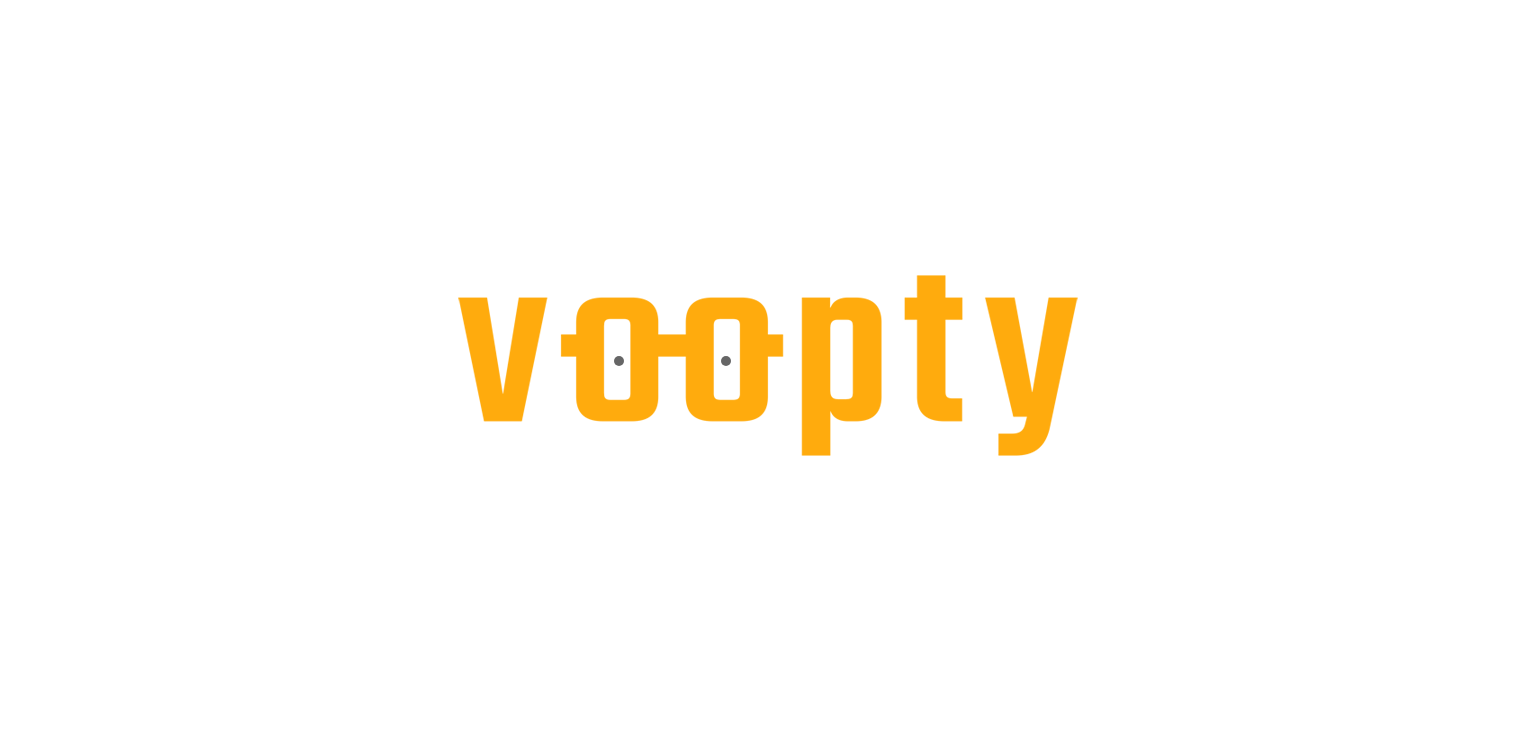 scroll, scrollTop: 0, scrollLeft: 0, axis: both 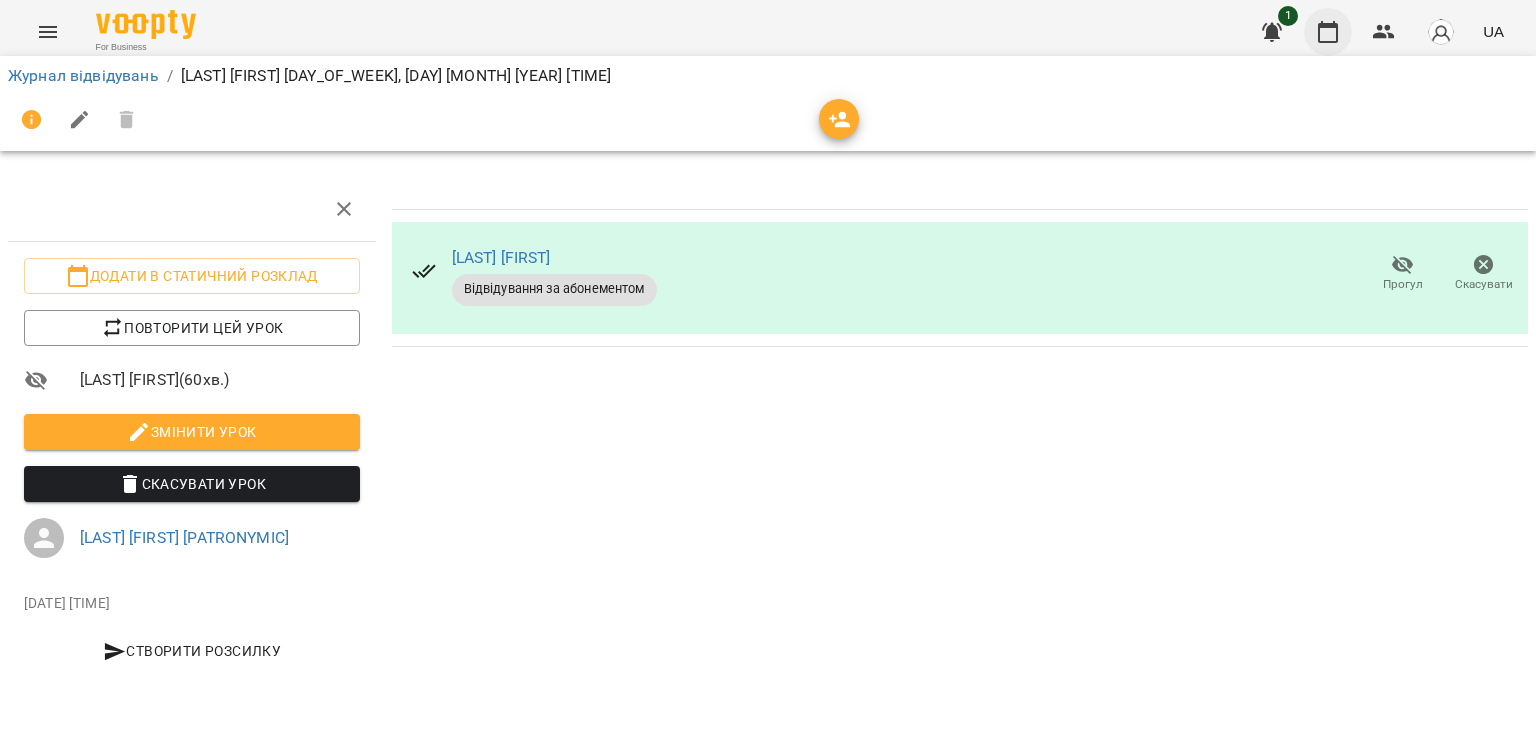 drag, startPoint x: 1331, startPoint y: 35, endPoint x: 1320, endPoint y: 37, distance: 11.18034 